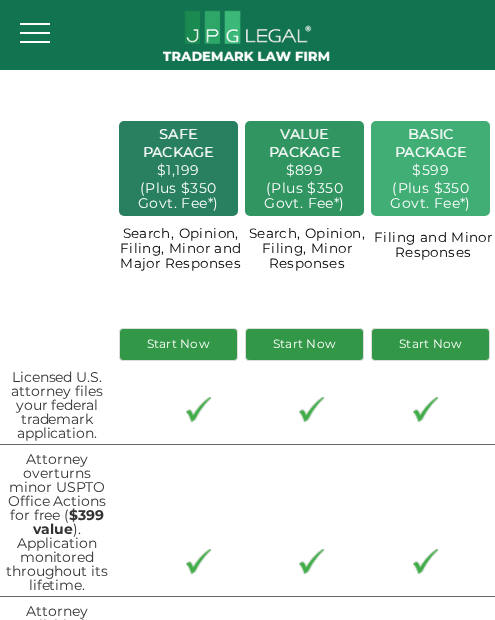 scroll, scrollTop: 0, scrollLeft: 0, axis: both 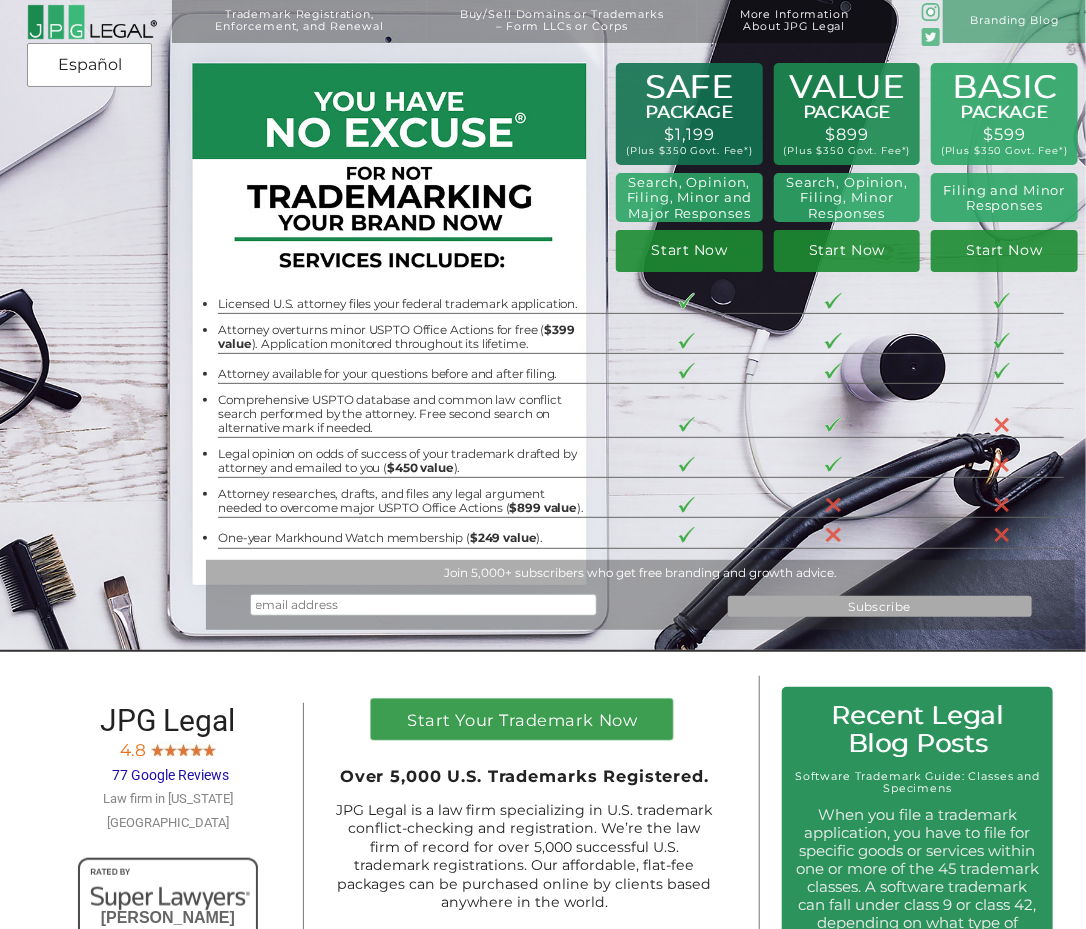 drag, startPoint x: 433, startPoint y: 277, endPoint x: 376, endPoint y: 327, distance: 75.82216 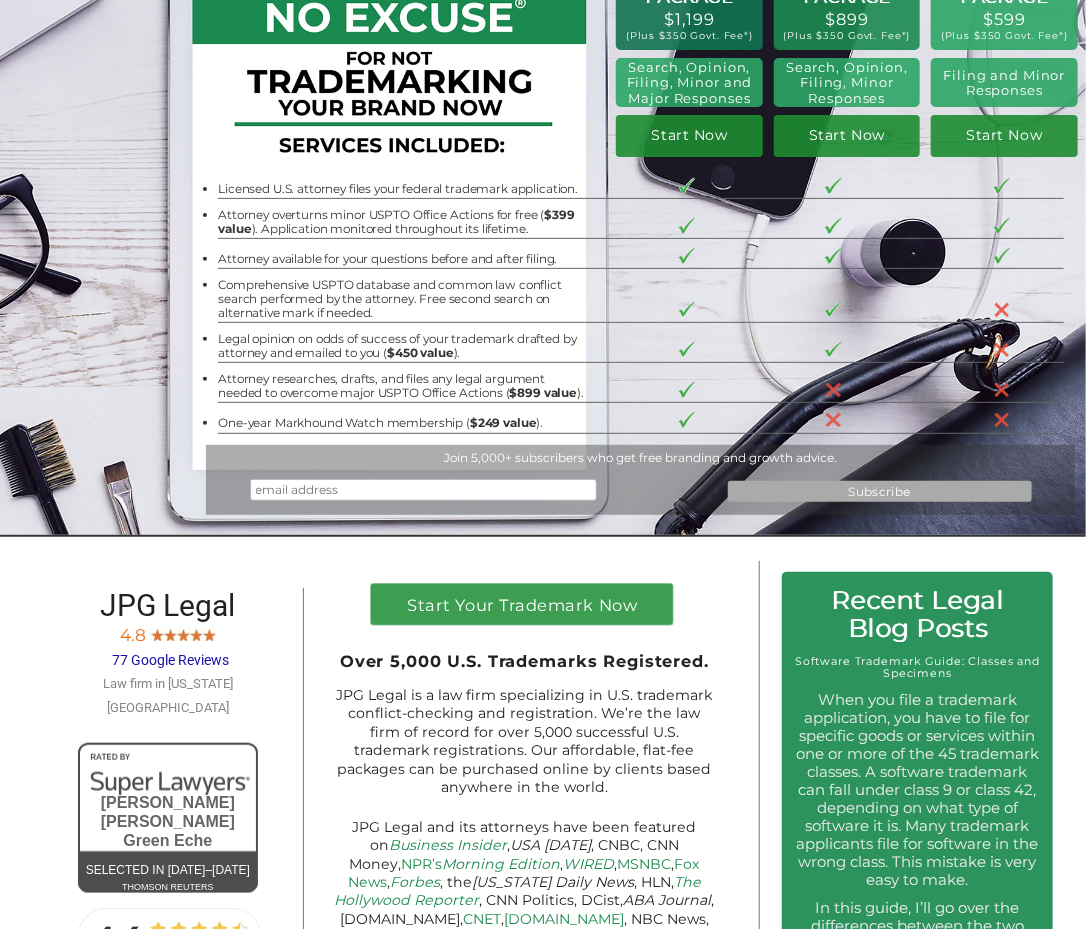 scroll, scrollTop: 133, scrollLeft: 0, axis: vertical 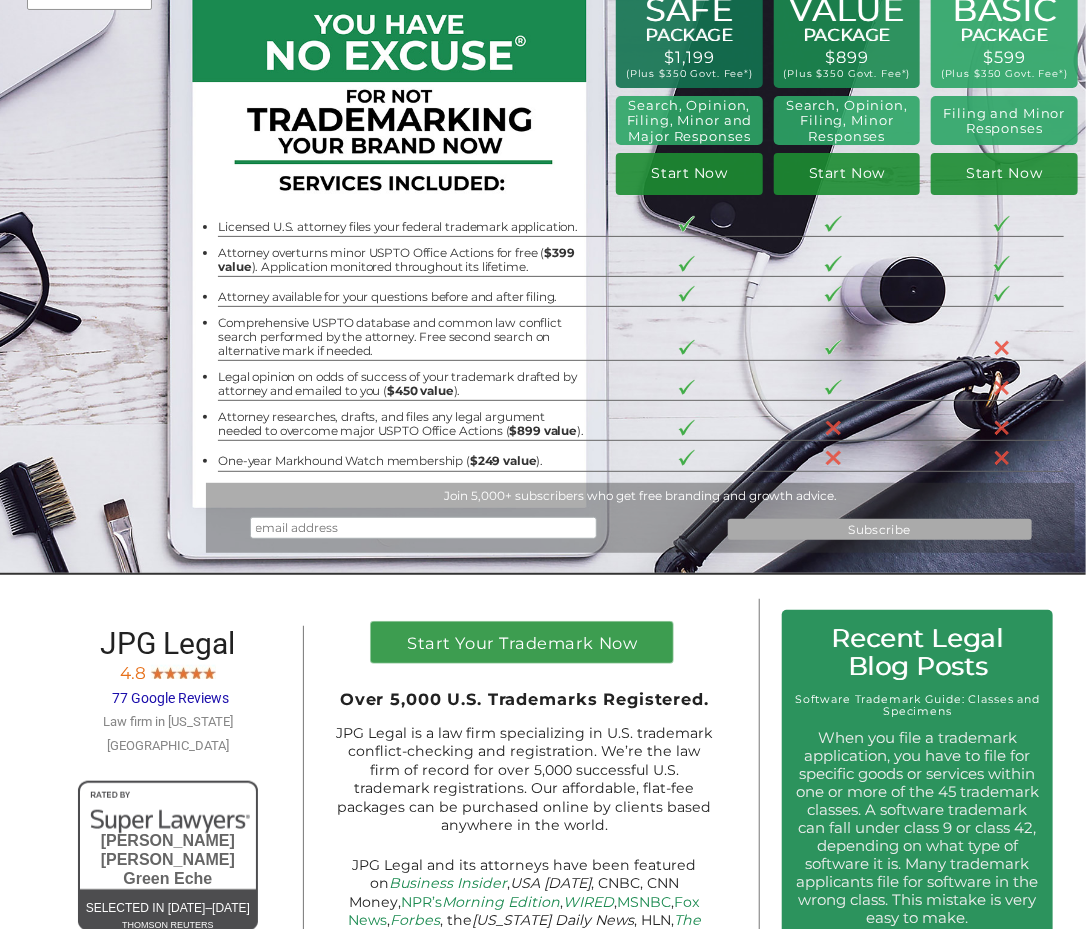 drag, startPoint x: 290, startPoint y: 578, endPoint x: 241, endPoint y: 575, distance: 49.09175 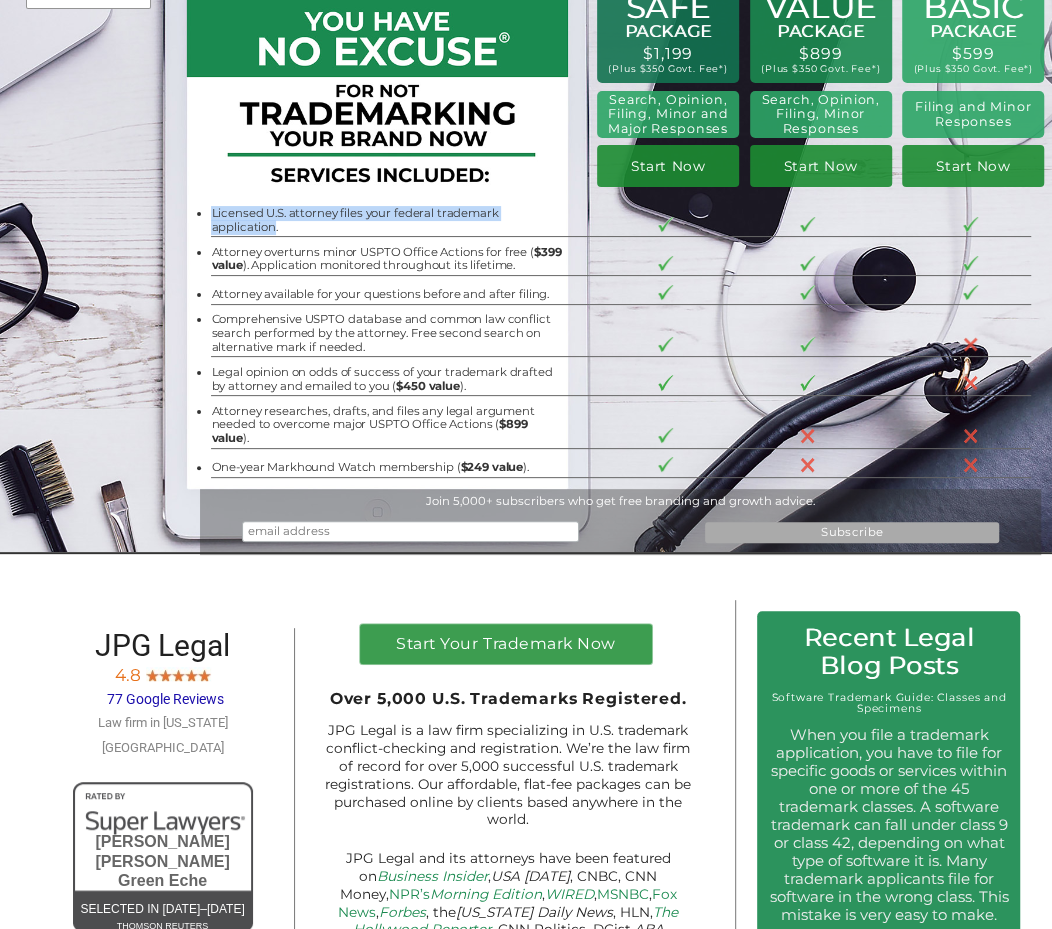 drag, startPoint x: 198, startPoint y: 222, endPoint x: 546, endPoint y: 223, distance: 348.00143 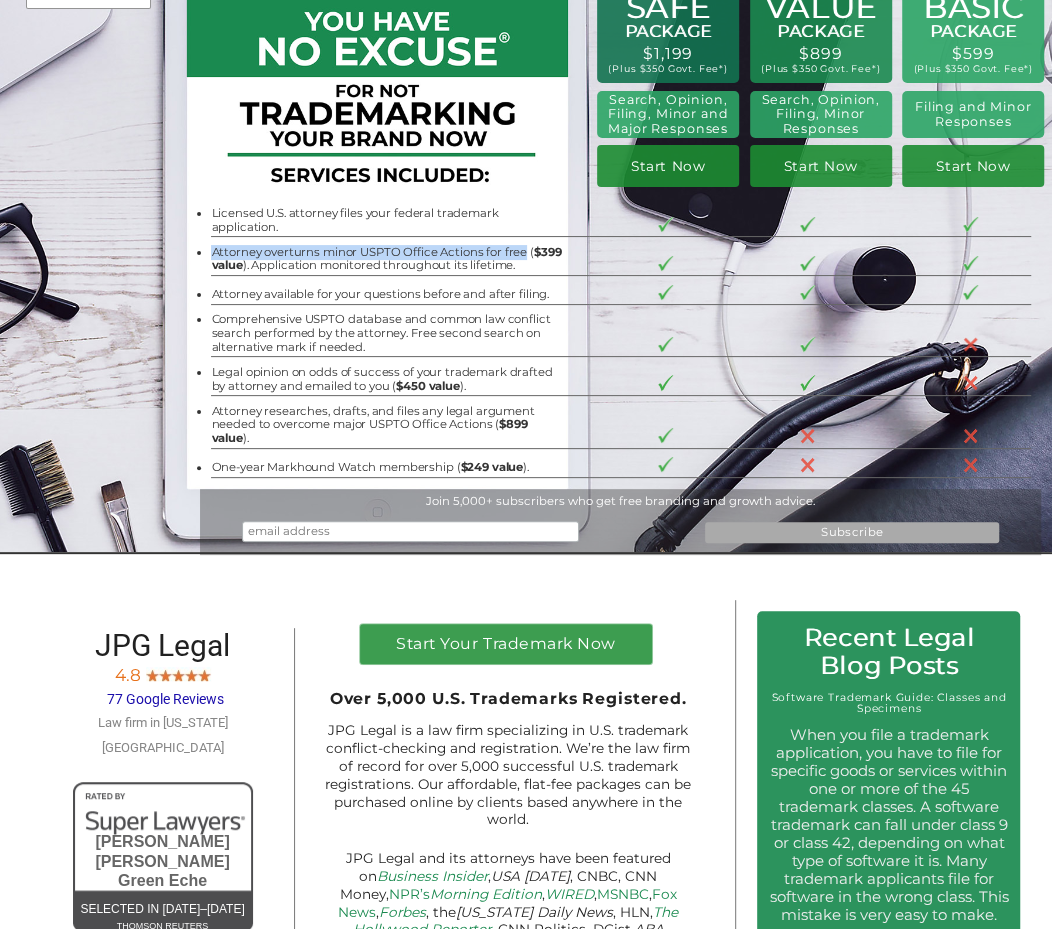 drag, startPoint x: 196, startPoint y: 246, endPoint x: 510, endPoint y: 248, distance: 314.00638 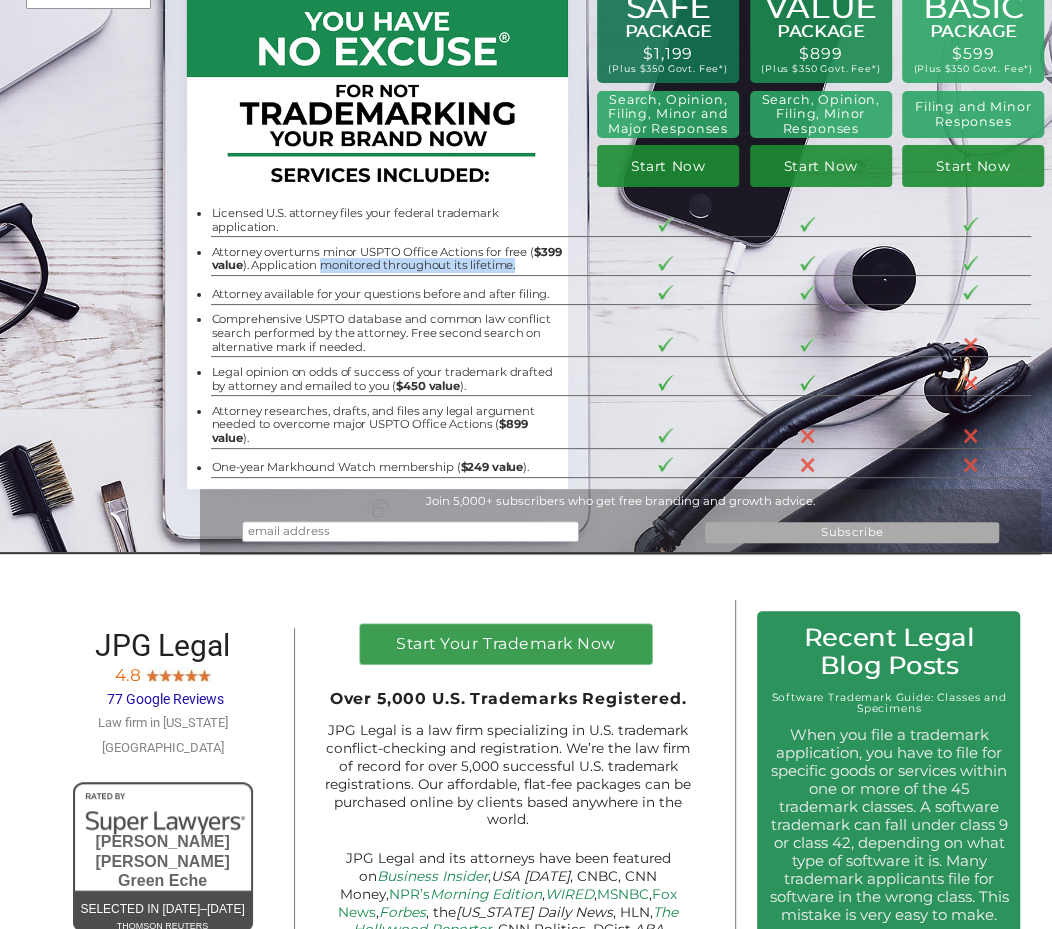 drag, startPoint x: 310, startPoint y: 260, endPoint x: 269, endPoint y: 319, distance: 71.84706 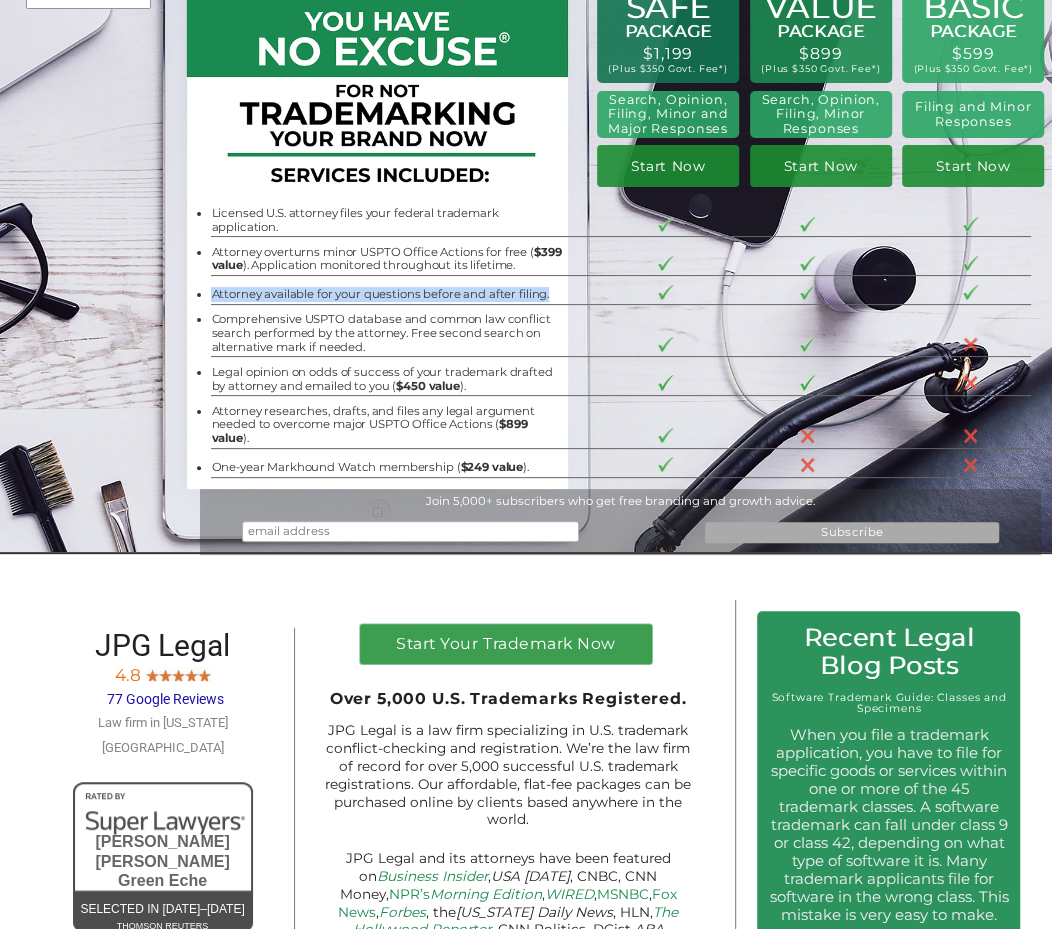 drag, startPoint x: 198, startPoint y: 288, endPoint x: 537, endPoint y: 290, distance: 339.0059 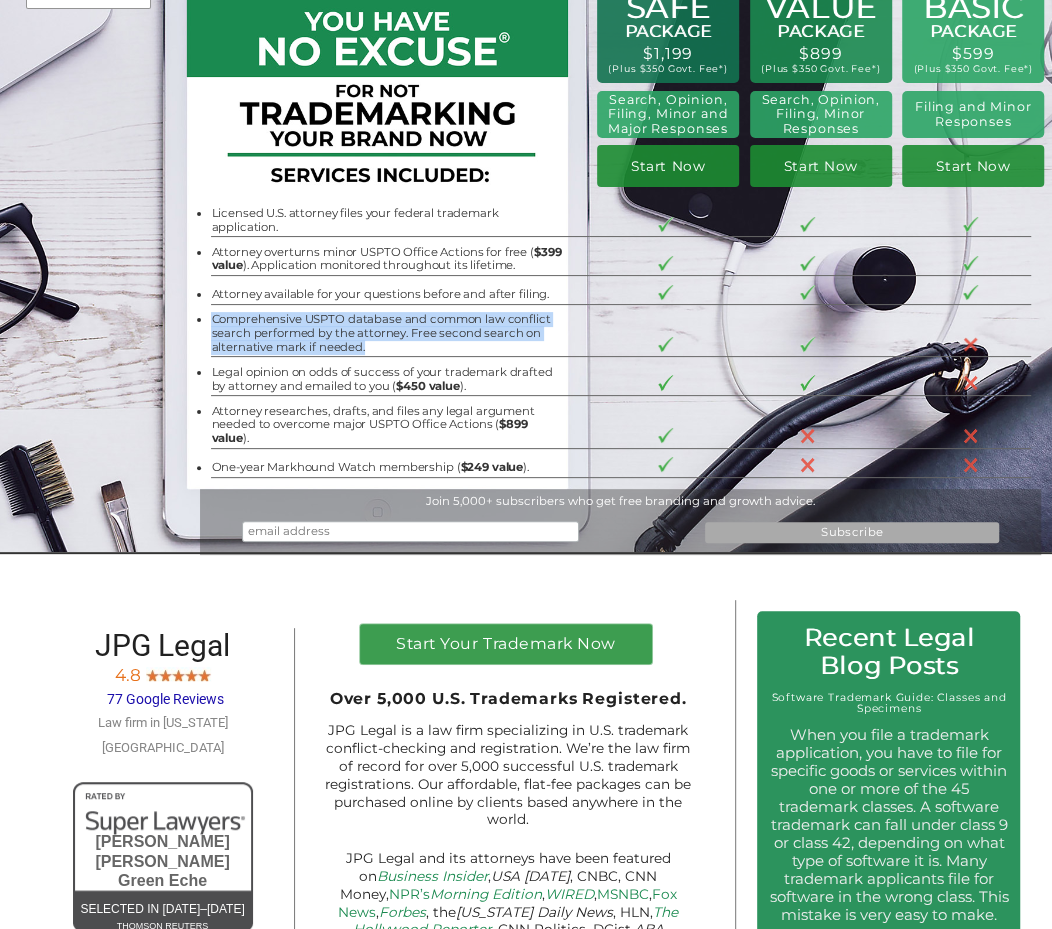 drag, startPoint x: 196, startPoint y: 316, endPoint x: 350, endPoint y: 345, distance: 156.70673 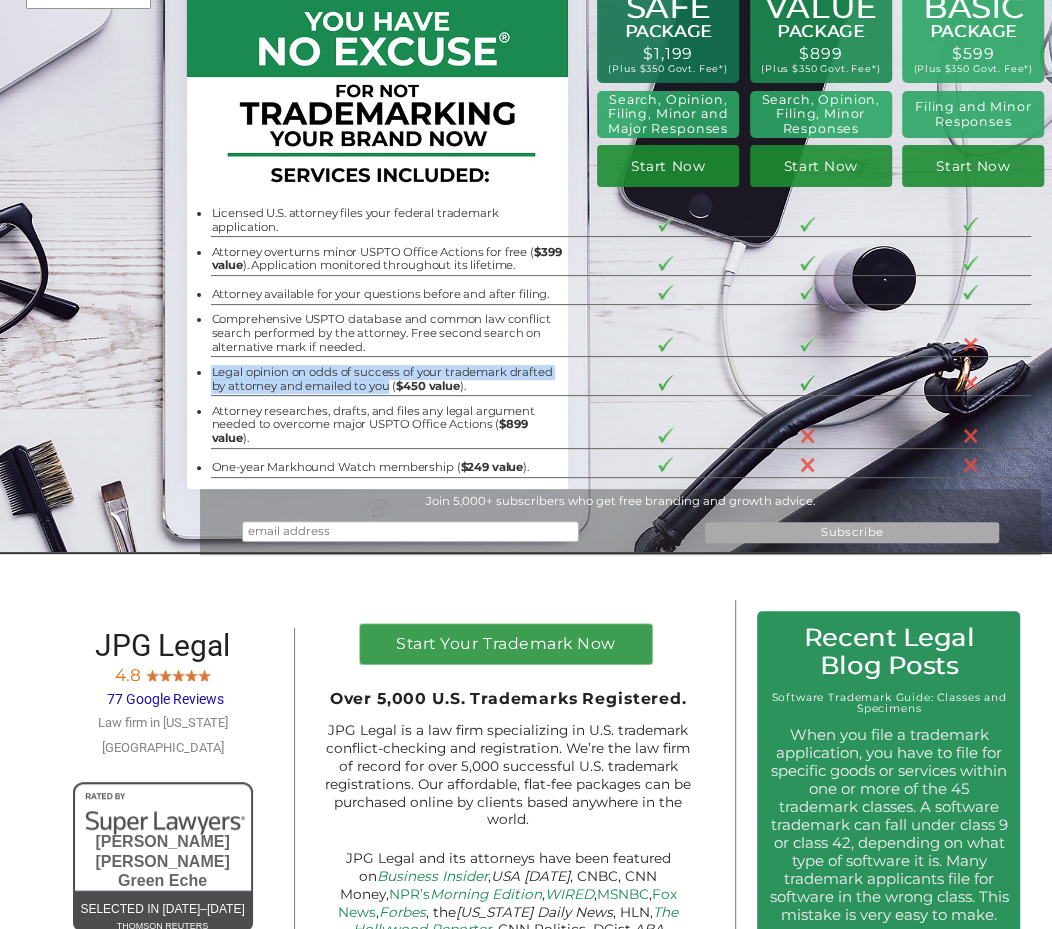 drag, startPoint x: 198, startPoint y: 369, endPoint x: 354, endPoint y: 386, distance: 156.92355 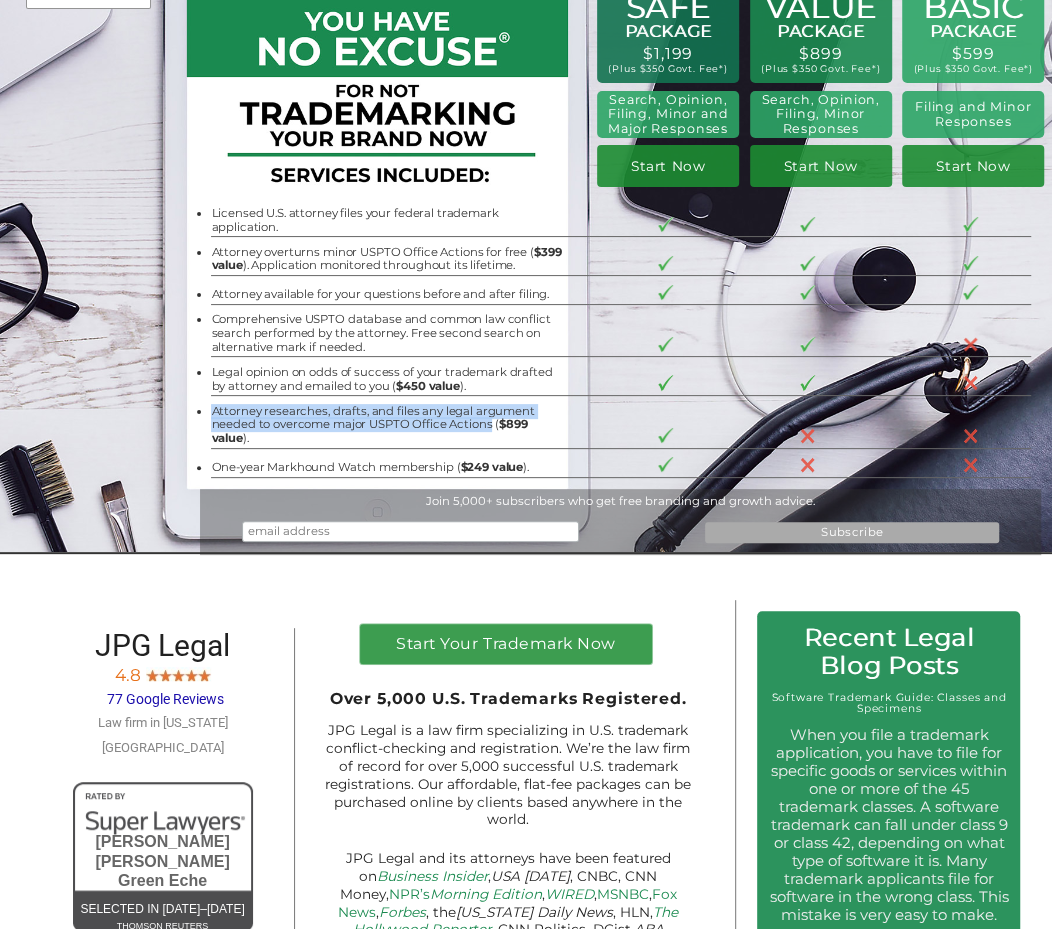 drag, startPoint x: 198, startPoint y: 410, endPoint x: 476, endPoint y: 423, distance: 278.3038 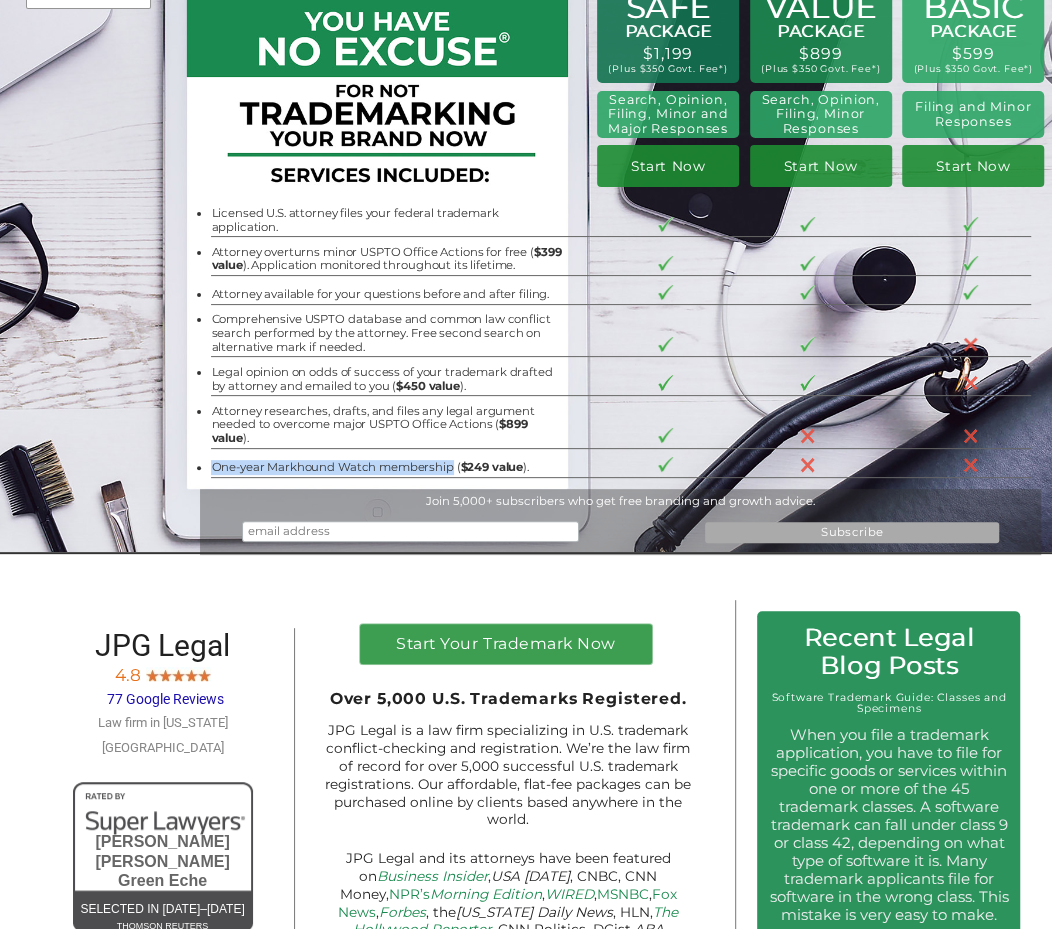 drag, startPoint x: 201, startPoint y: 464, endPoint x: 437, endPoint y: 466, distance: 236.00847 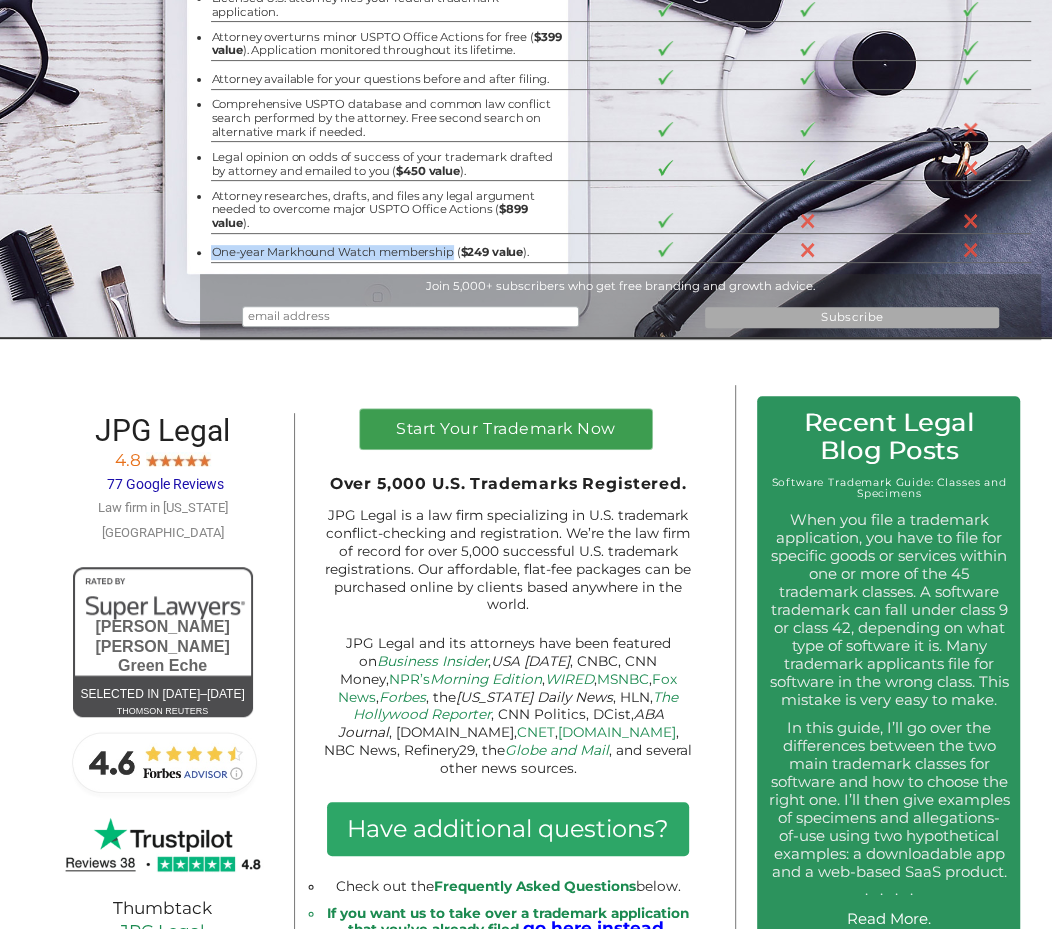 scroll, scrollTop: 305, scrollLeft: 0, axis: vertical 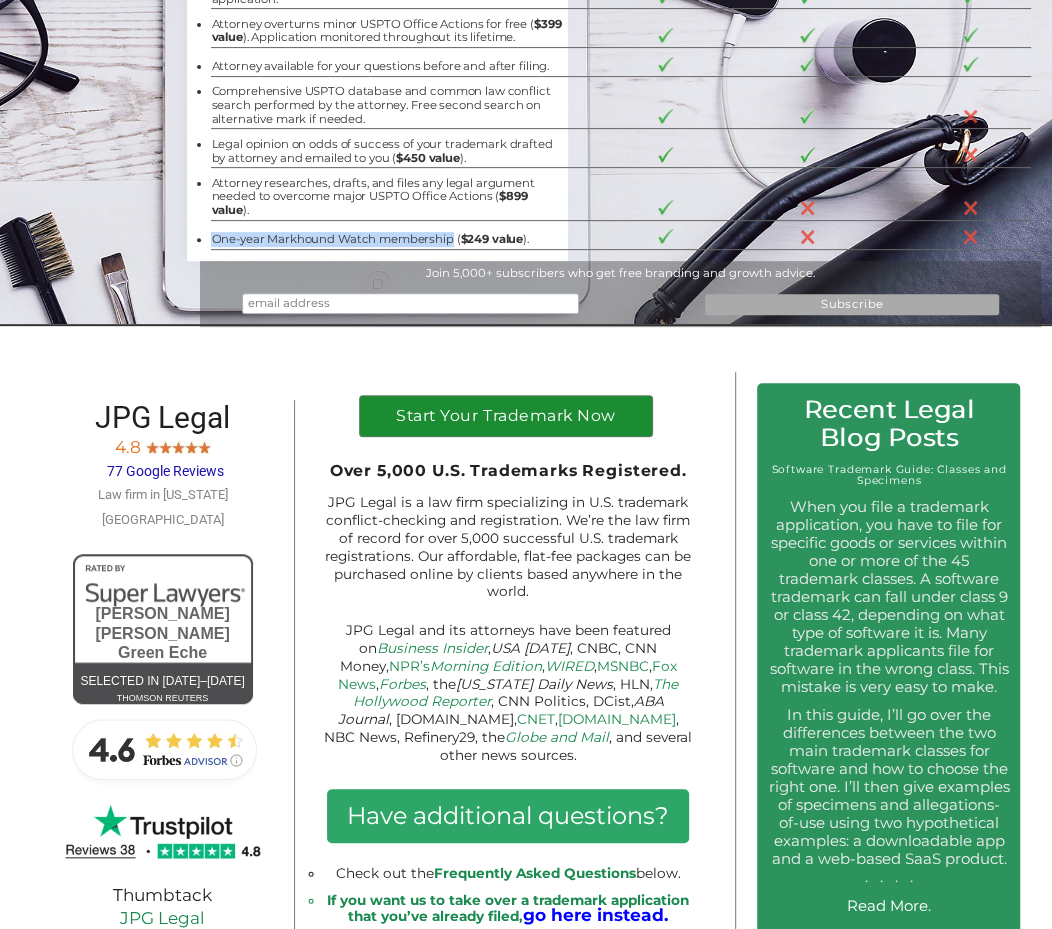click on "Start Your Trademark Now" at bounding box center (506, 421) 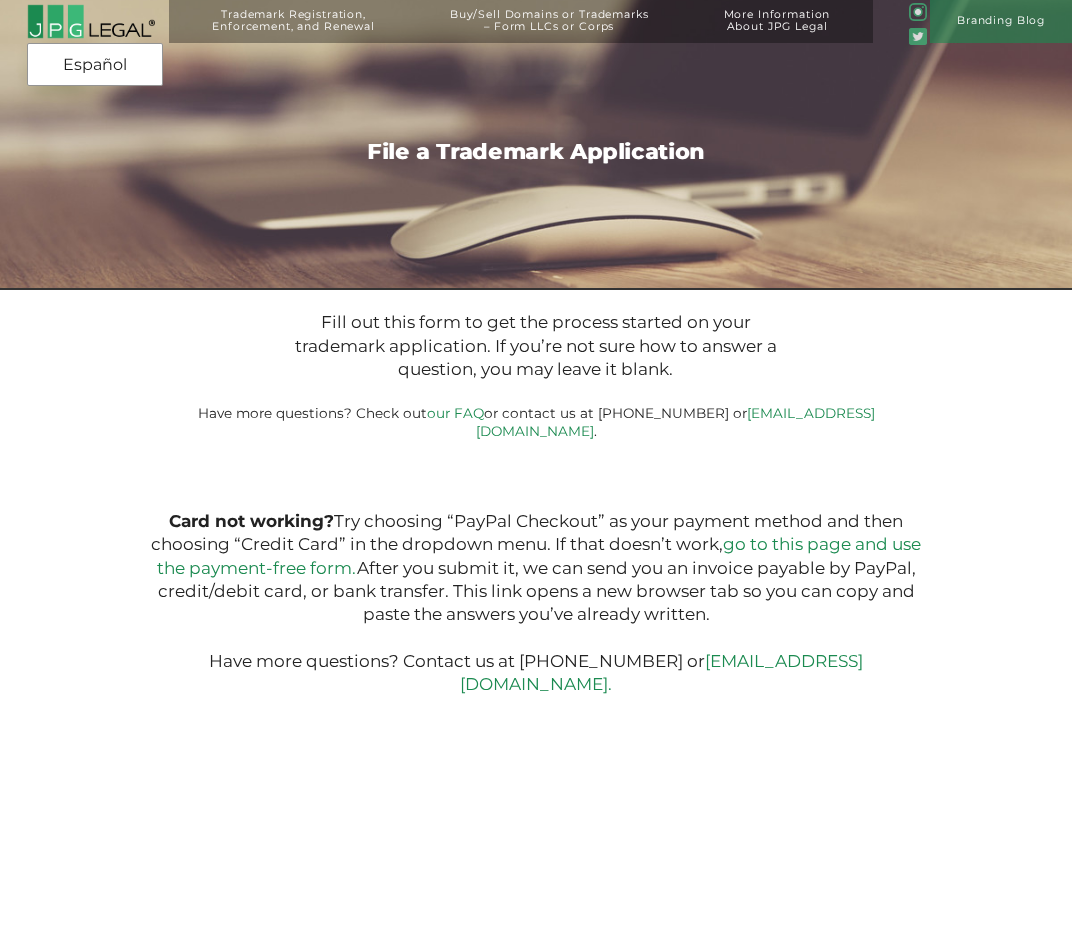 scroll, scrollTop: 0, scrollLeft: 0, axis: both 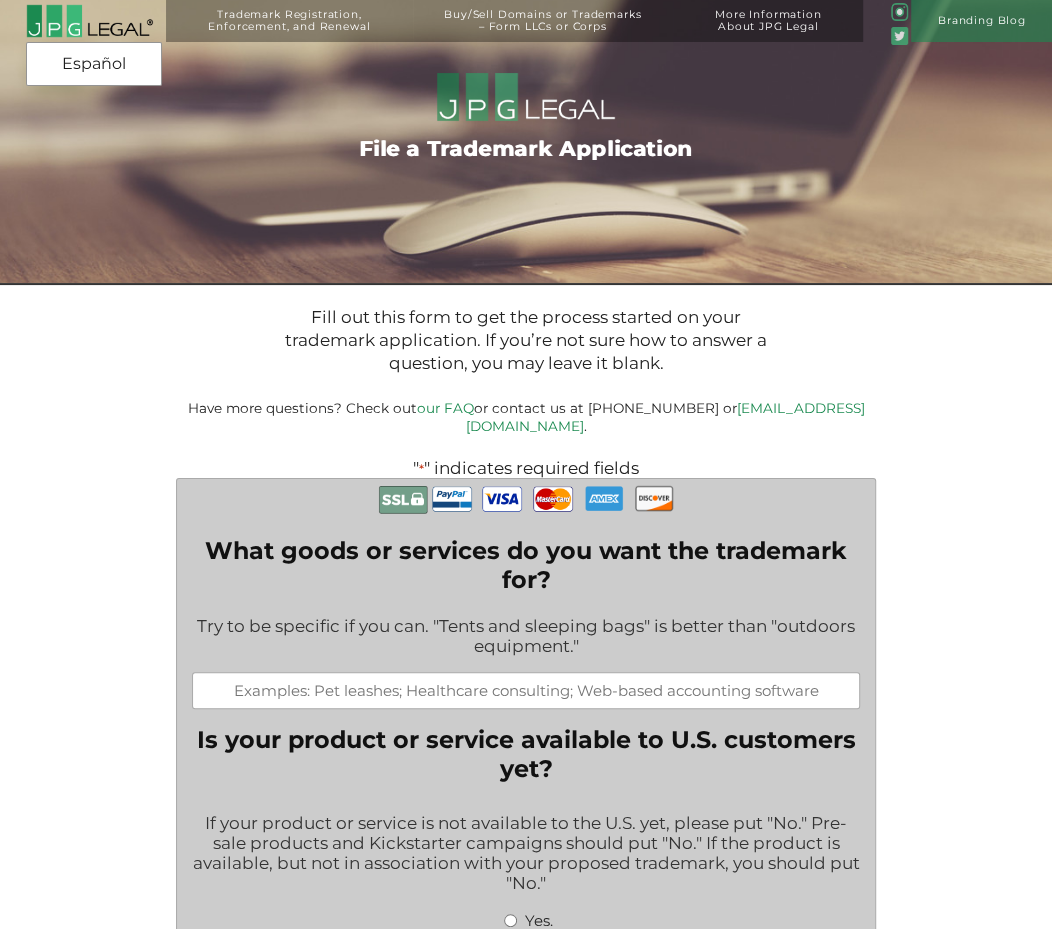 drag, startPoint x: 966, startPoint y: 454, endPoint x: 1037, endPoint y: 346, distance: 129.24782 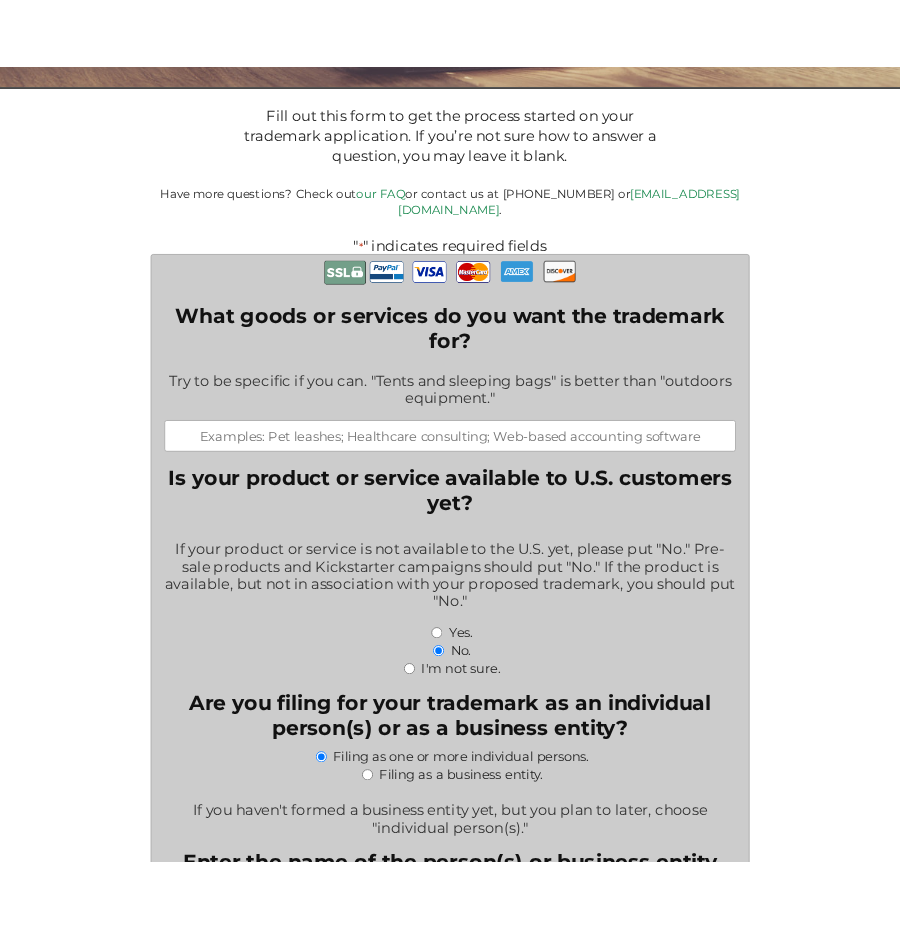scroll, scrollTop: 256, scrollLeft: 0, axis: vertical 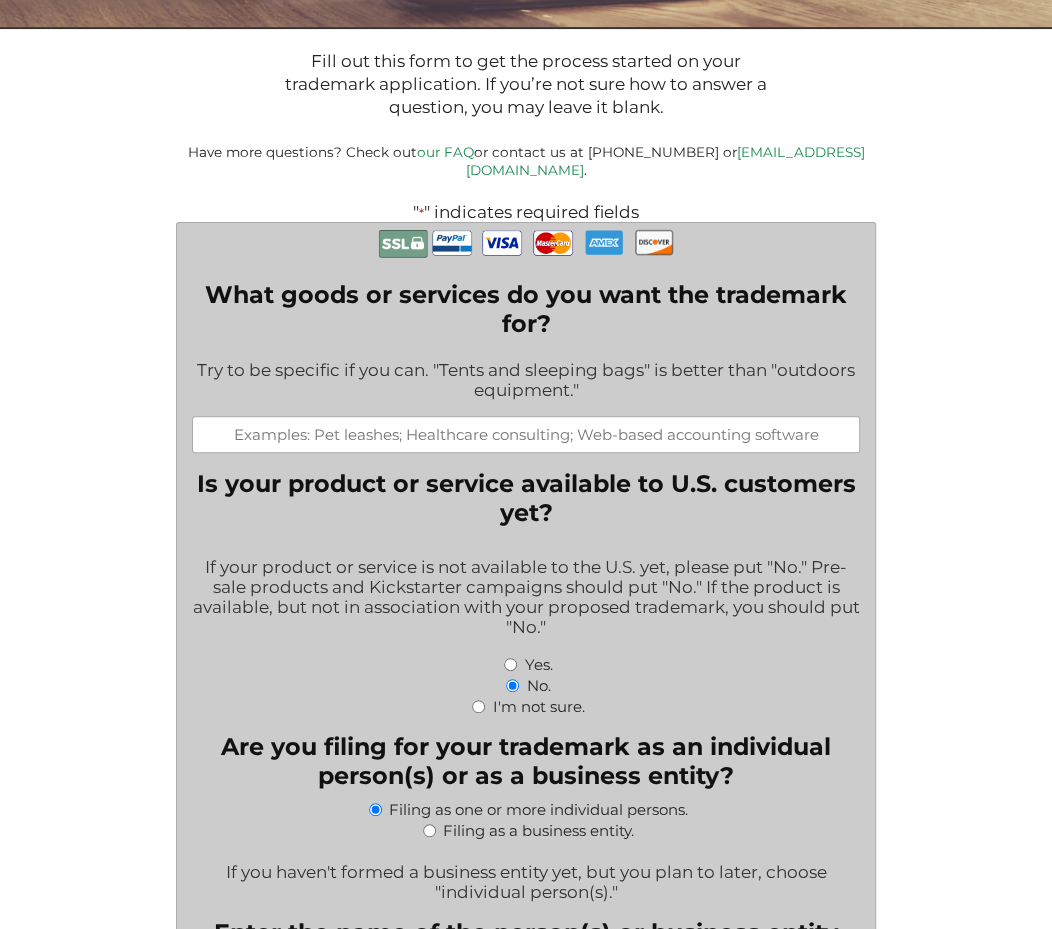 click on "Fill out this form to get the process started on your trademark application. If you’re not sure how to answer a question, you may leave it blank.
Have more questions? Check out  our FAQ  or contact us at [PHONE_NUMBER] or  [EMAIL_ADDRESS][DOMAIN_NAME] .
" * " indicates required fields
What goods or services do you want the trademark for? Try to be specific if you can. "Tents and sleeping bags" is better than "outdoors equipment." Is your product or service available to U.S. customers yet? If your product or service is not available to the U.S. yet, please put "No." Pre-sale products and Kickstarter campaigns should put "No." If the product is available, but not in association with your proposed trademark, you should put "No."
Yes.
No.
I'm not sure.
Filing as one or more individual persons." at bounding box center (526, 2187) 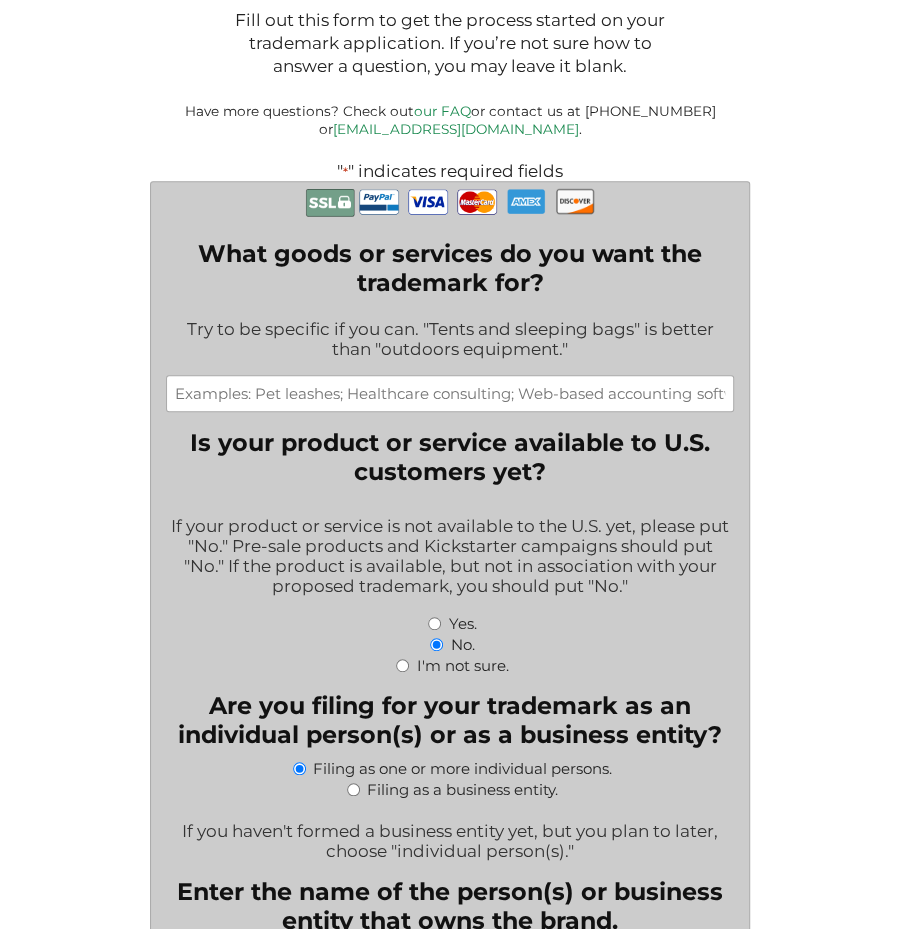 click on "Try to be specific if you can. "Tents and sleeping bags" is better than "outdoors equipment."" at bounding box center [449, 340] 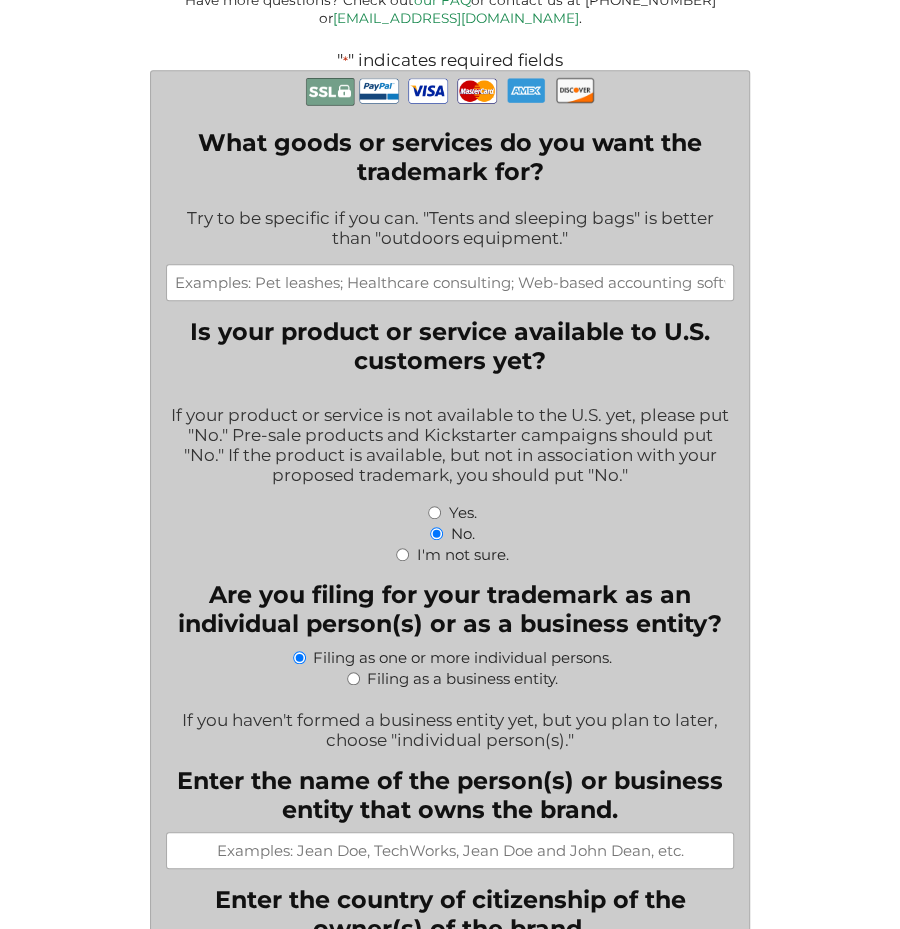 scroll, scrollTop: 389, scrollLeft: 0, axis: vertical 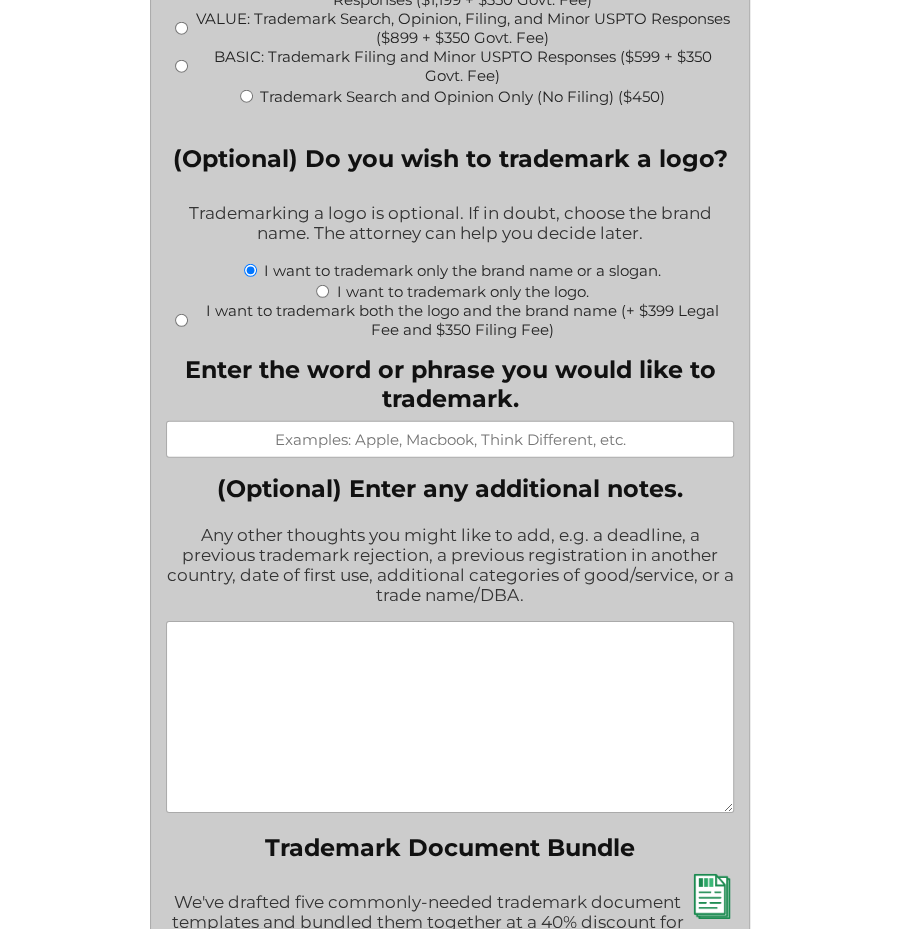 click on "I want to trademark both the logo and the brand name (+ $399 Legal Fee and $350 Filing Fee)" at bounding box center (462, 320) 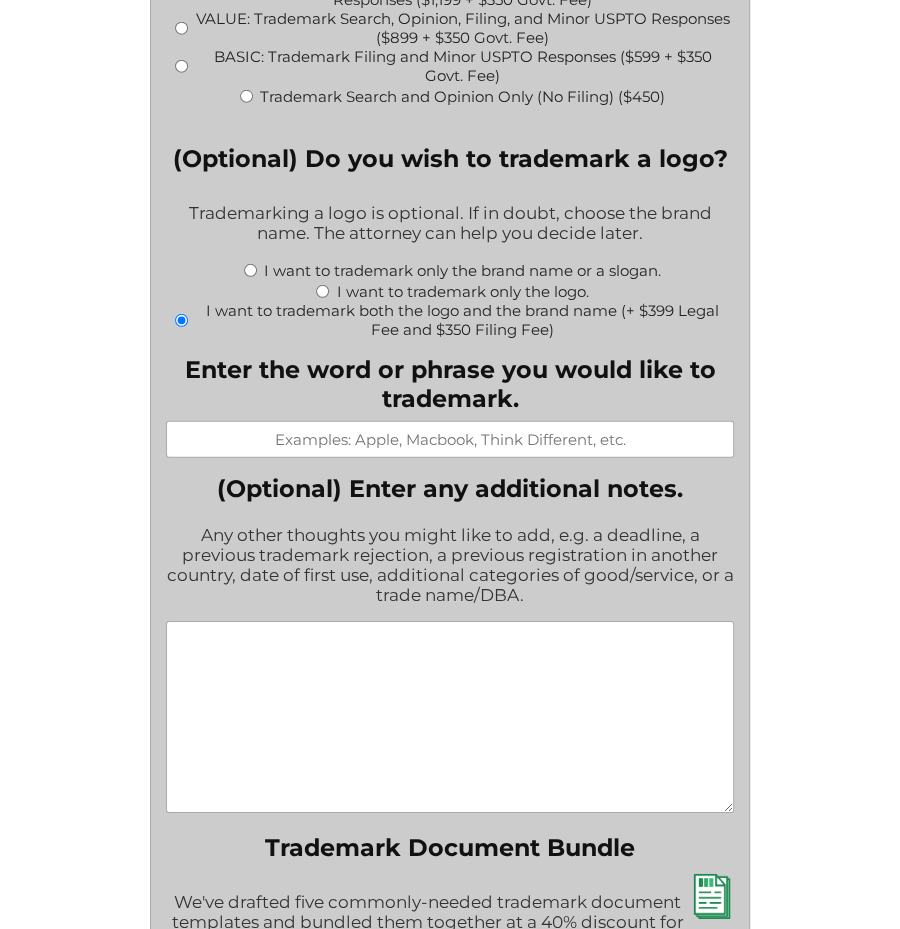 type on "$749.00" 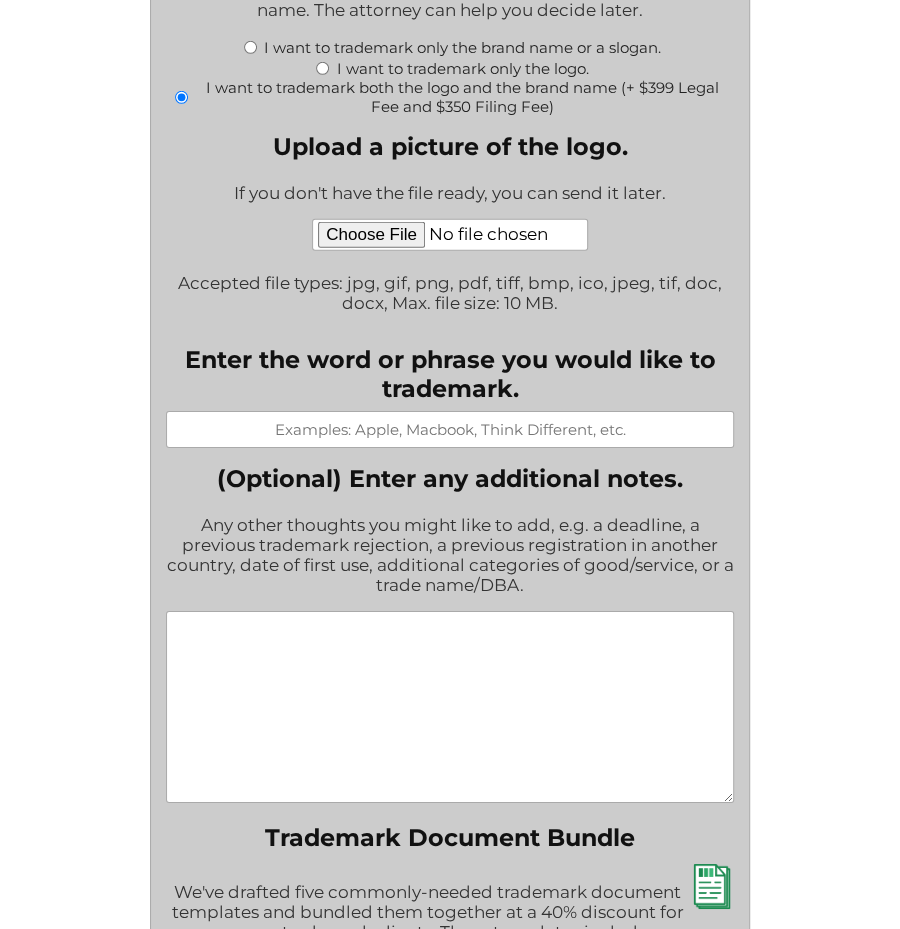 scroll, scrollTop: 2608, scrollLeft: 0, axis: vertical 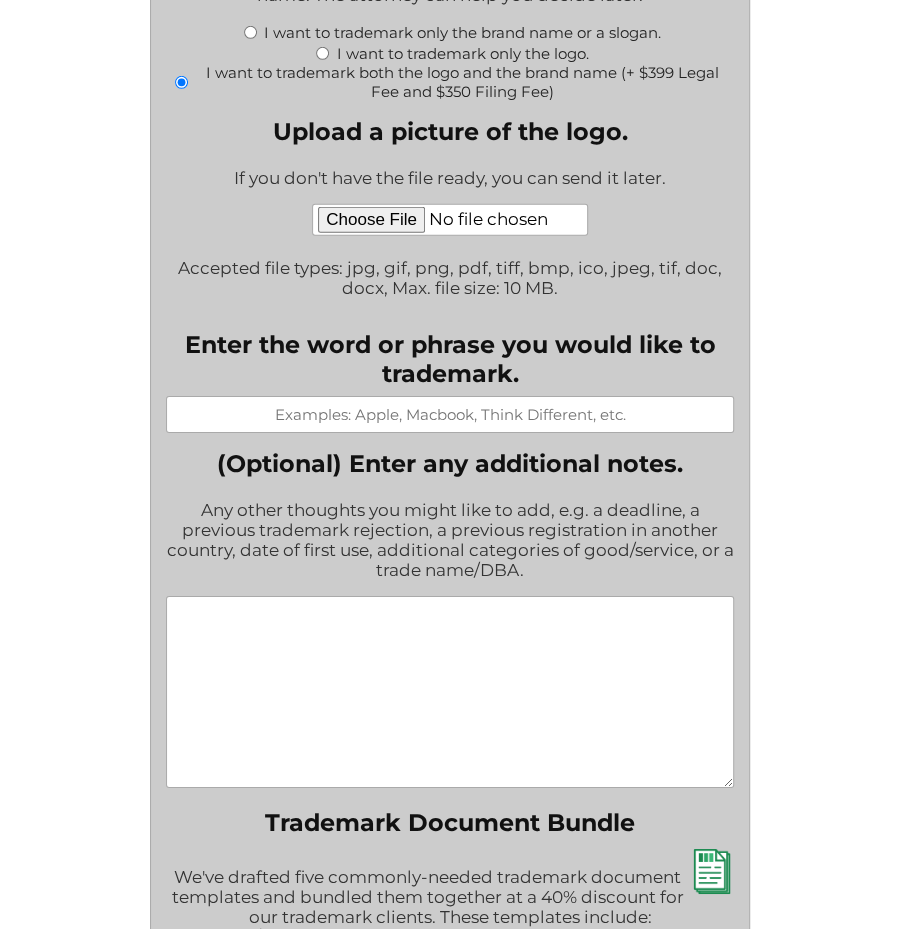 drag, startPoint x: 893, startPoint y: 651, endPoint x: 896, endPoint y: 675, distance: 24.186773 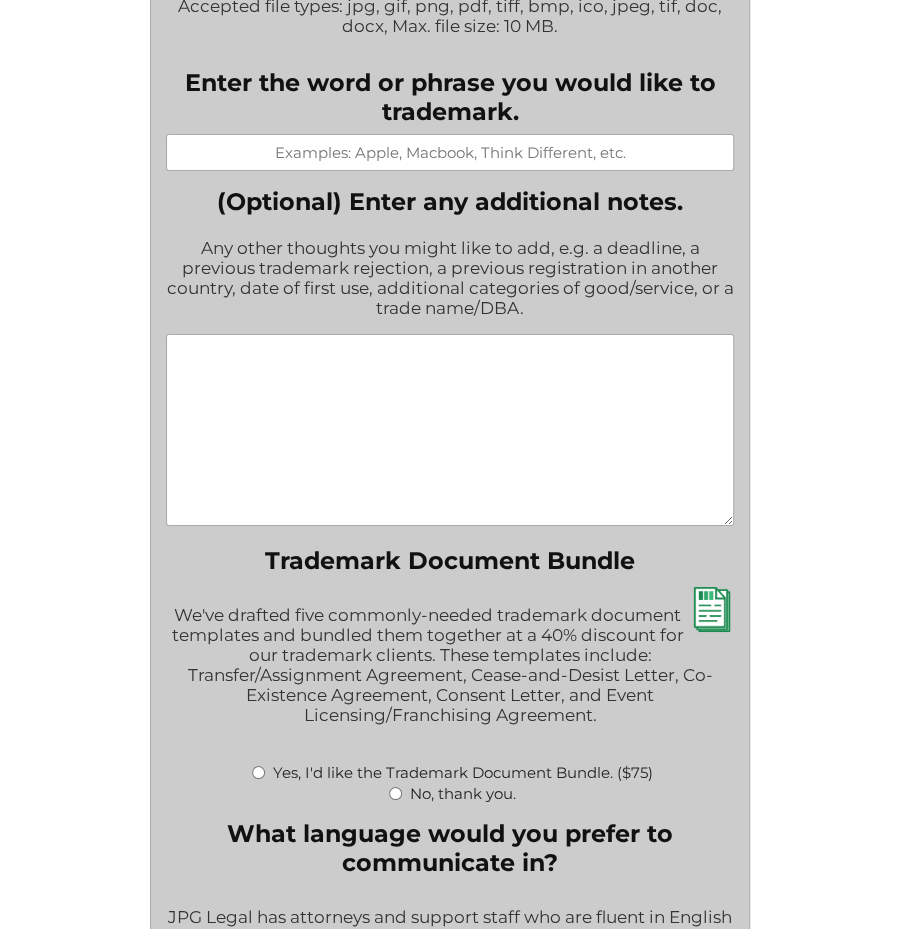 scroll, scrollTop: 2900, scrollLeft: 0, axis: vertical 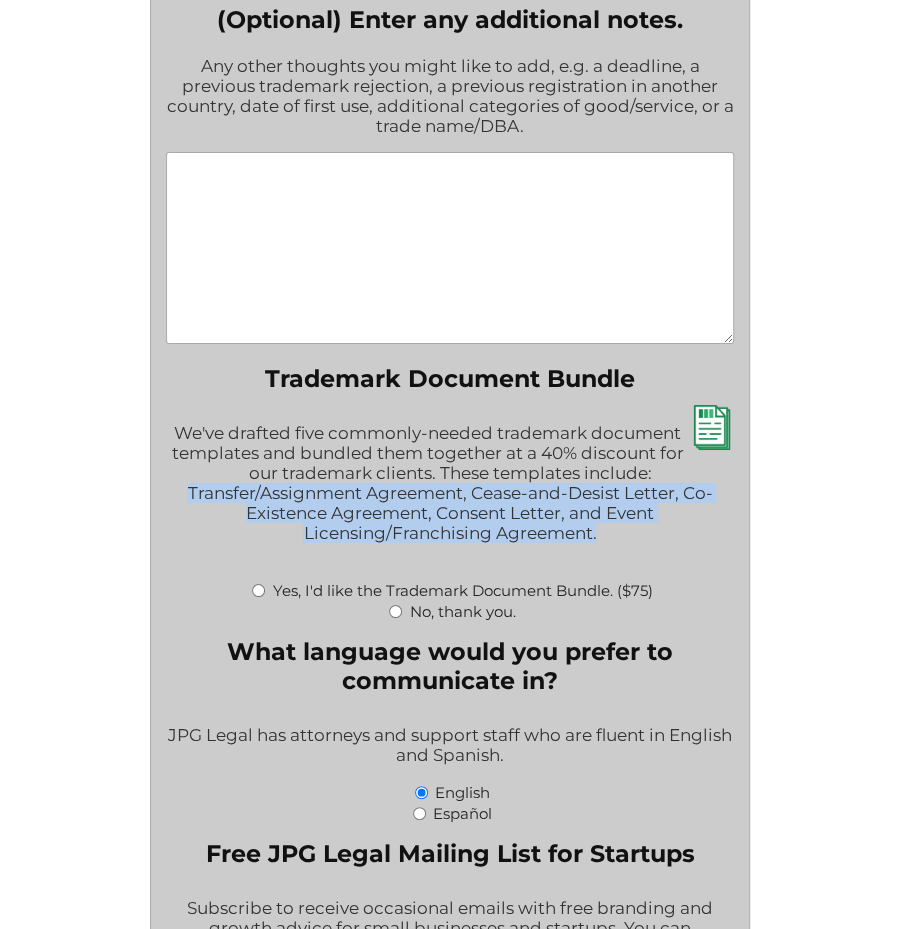 drag, startPoint x: 187, startPoint y: 472, endPoint x: 626, endPoint y: 511, distance: 440.72894 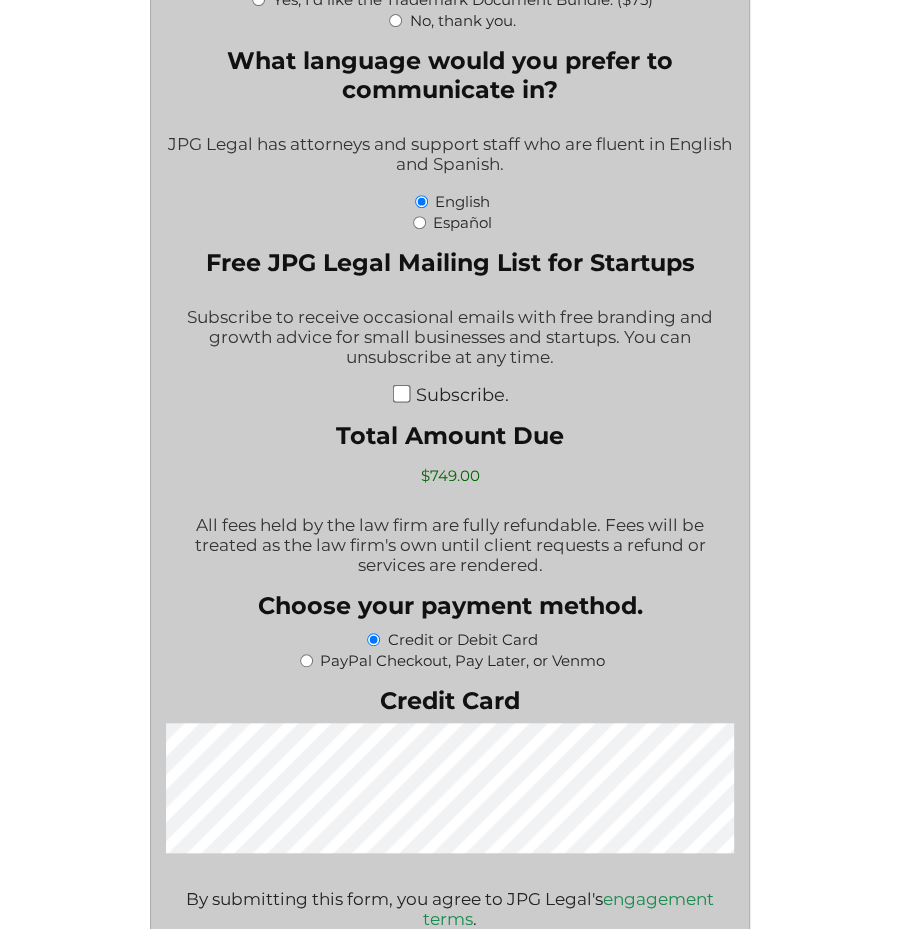 scroll, scrollTop: 3646, scrollLeft: 0, axis: vertical 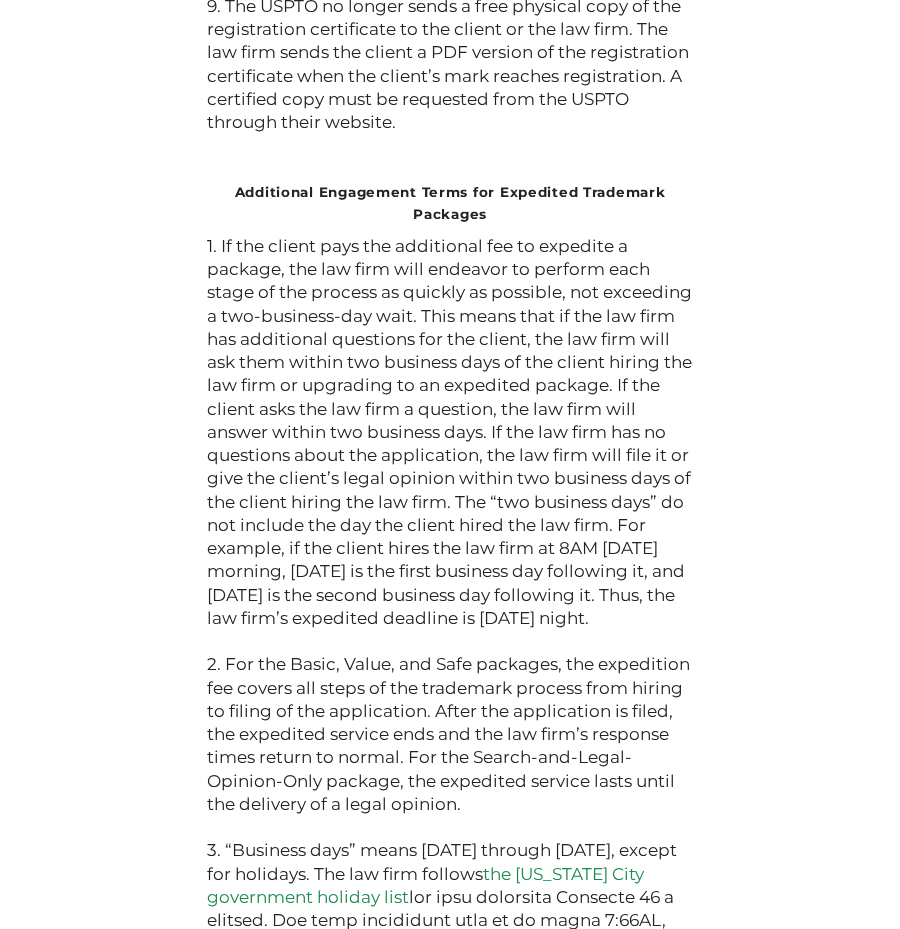click on "1. If the client pays the additional fee to expedite a package, the law firm will endeavor to perform each stage of the process as quickly as possible, not exceeding a two-business-day wait. This means that if the law firm has additional questions for the client, the law firm will ask them within two business days of the client hiring the law firm or upgrading to an expedited package. If the client asks the law firm a question, the law firm will answer within two business days. If the law firm has no questions about the application, the law firm will file it or give the client’s legal opinion within two business days of the client hiring the law firm. The “two business days” do not include the day the client hired the law firm. For example, if the client hires the law firm at 8AM on Monday morning, Tuesday is the first business day following it, and Wednesday is the second business day following it. Thus, the law firm’s expedited deadline is Wednesday night." at bounding box center (450, 874) 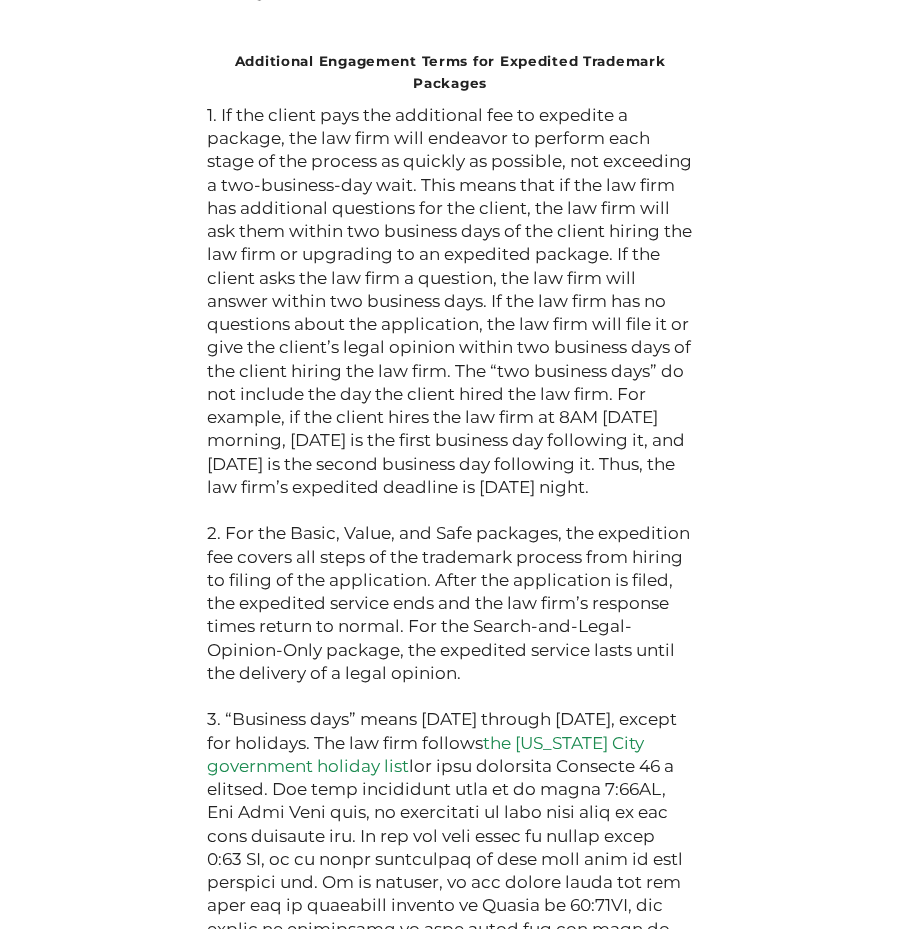 scroll, scrollTop: 5547, scrollLeft: 0, axis: vertical 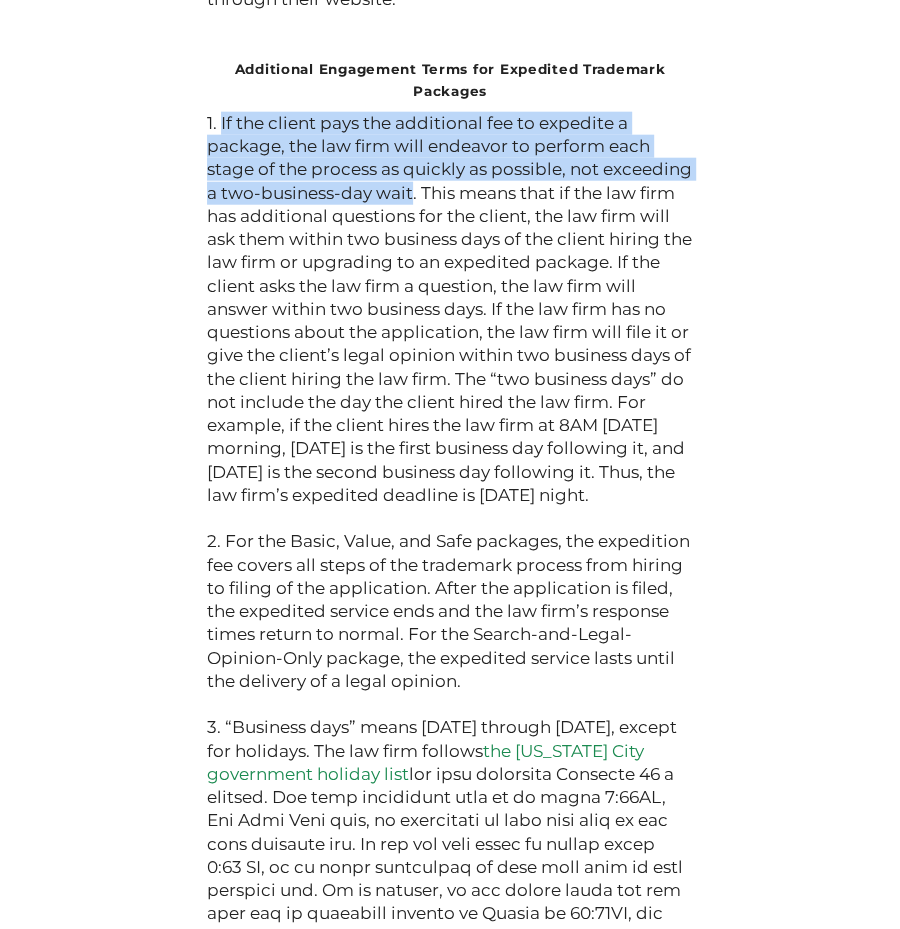 drag, startPoint x: 222, startPoint y: 109, endPoint x: 506, endPoint y: 178, distance: 292.26187 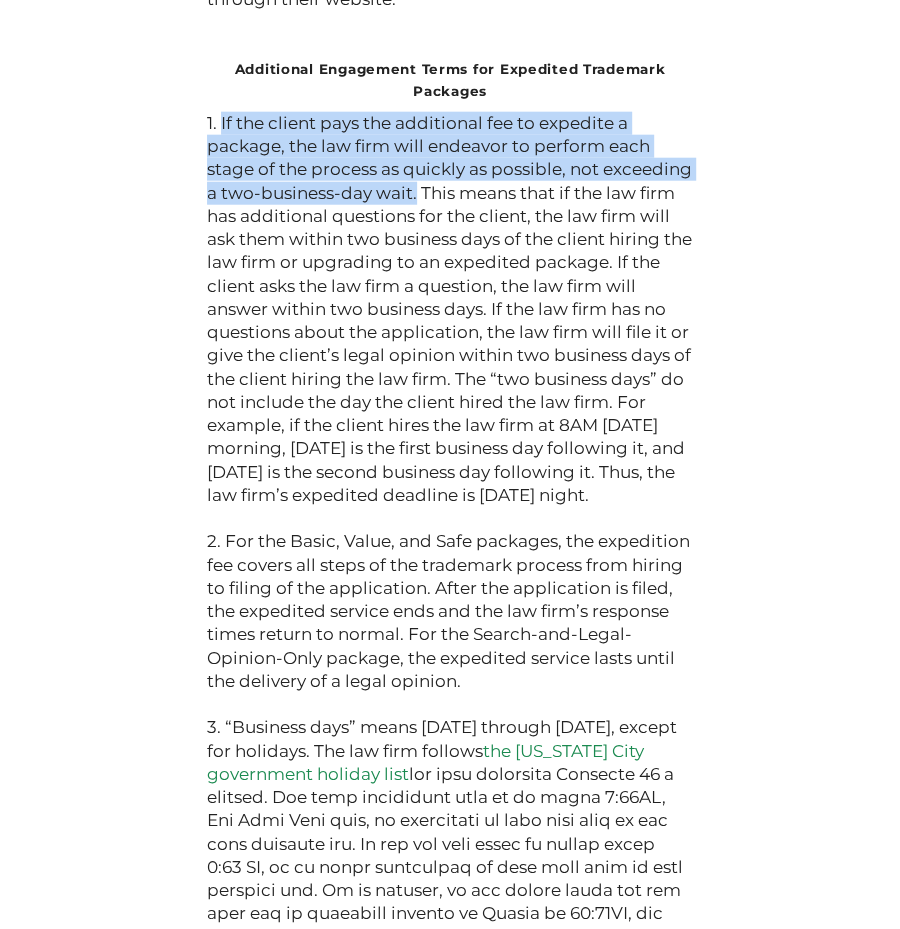 copy on "If the client pays the additional fee to expedite a package, the law firm will endeavor to perform each stage of the process as quickly as possible, not exceeding a two-business-day wait." 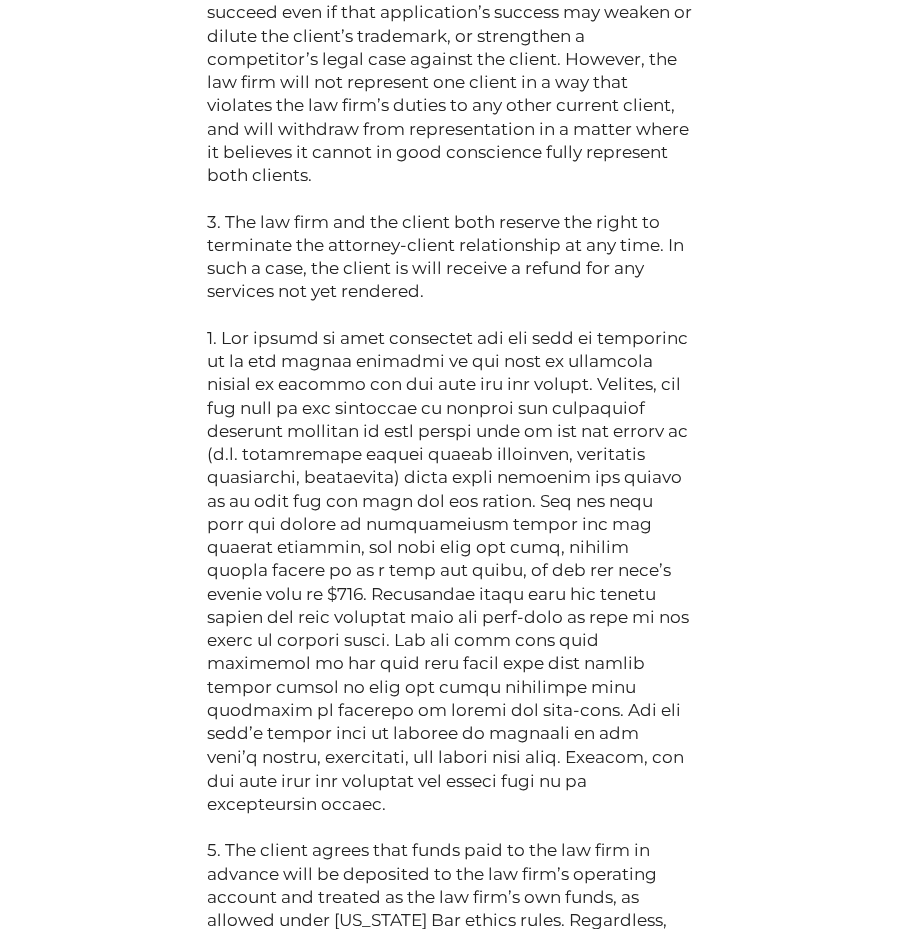 scroll, scrollTop: 5547, scrollLeft: 0, axis: vertical 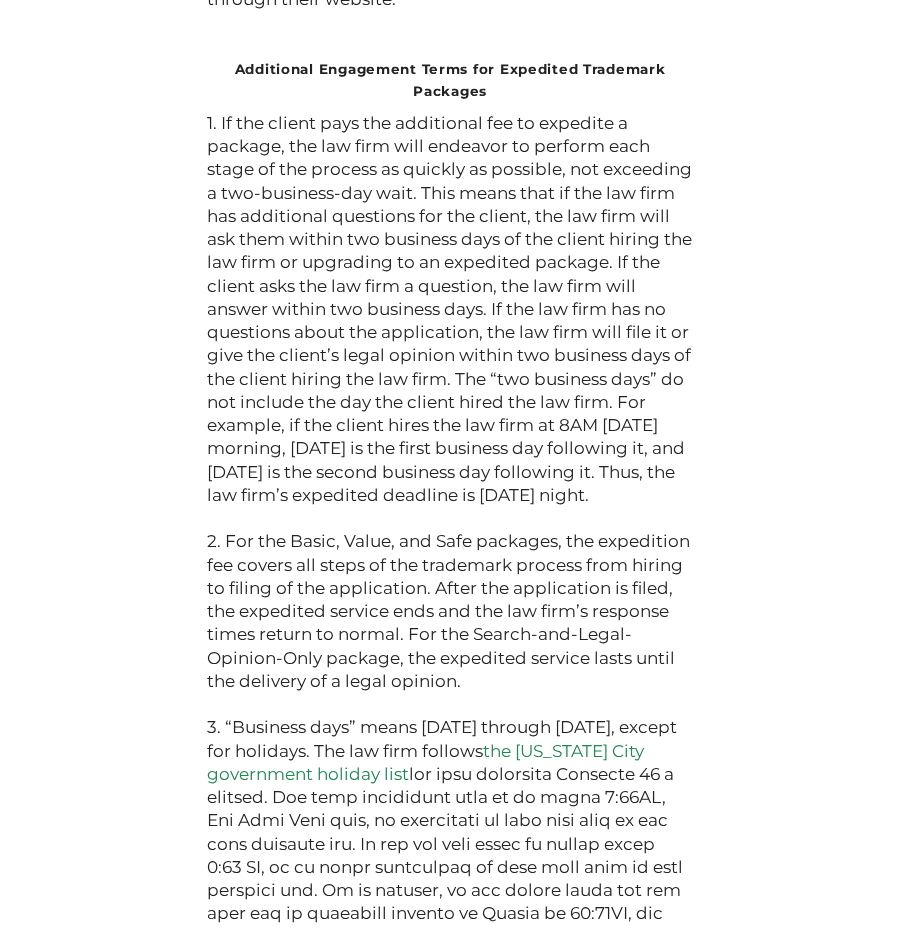 click on "1. If the client pays the additional fee to expedite a package, the law firm will endeavor to perform each stage of the process as quickly as possible, not exceeding a two-business-day wait. This means that if the law firm has additional questions for the client, the law firm will ask them within two business days of the client hiring the law firm or upgrading to an expedited package. If the client asks the law firm a question, the law firm will answer within two business days. If the law firm has no questions about the application, the law firm will file it or give the client’s legal opinion within two business days of the client hiring the law firm. The “two business days” do not include the day the client hired the law firm. For example, if the client hires the law firm at 8AM on Monday morning, Tuesday is the first business day following it, and Wednesday is the second business day following it. Thus, the law firm’s expedited deadline is Wednesday night." at bounding box center (450, 751) 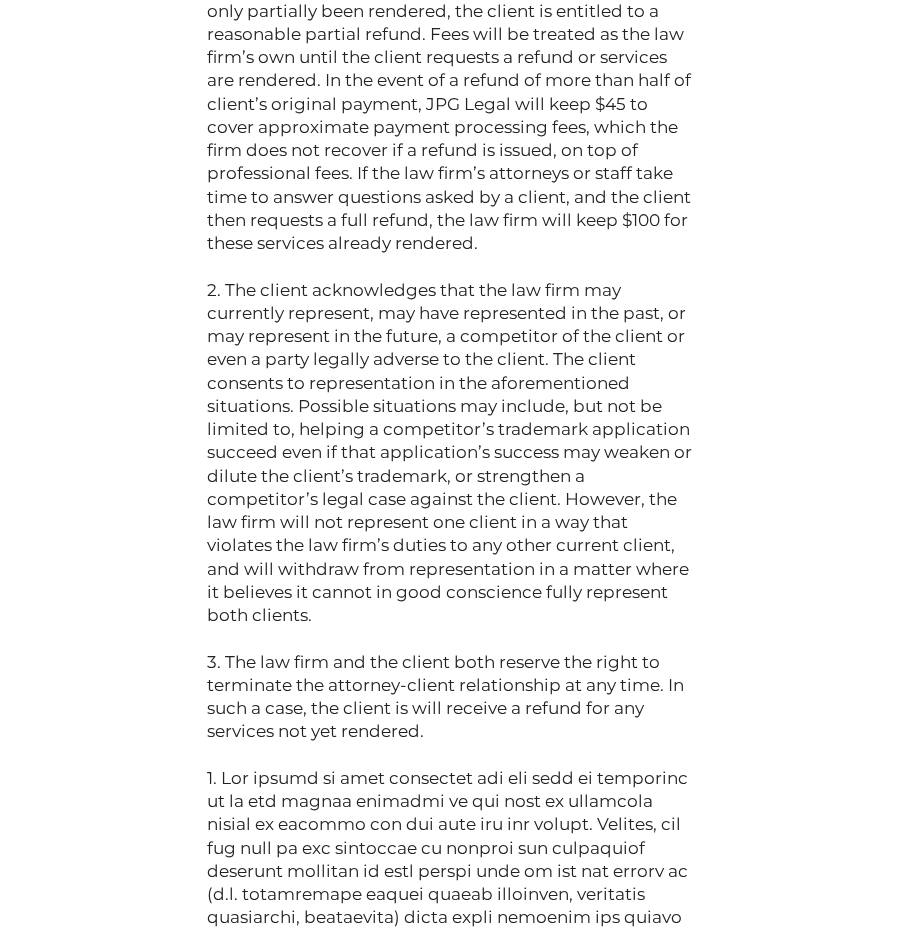 scroll, scrollTop: 0, scrollLeft: 0, axis: both 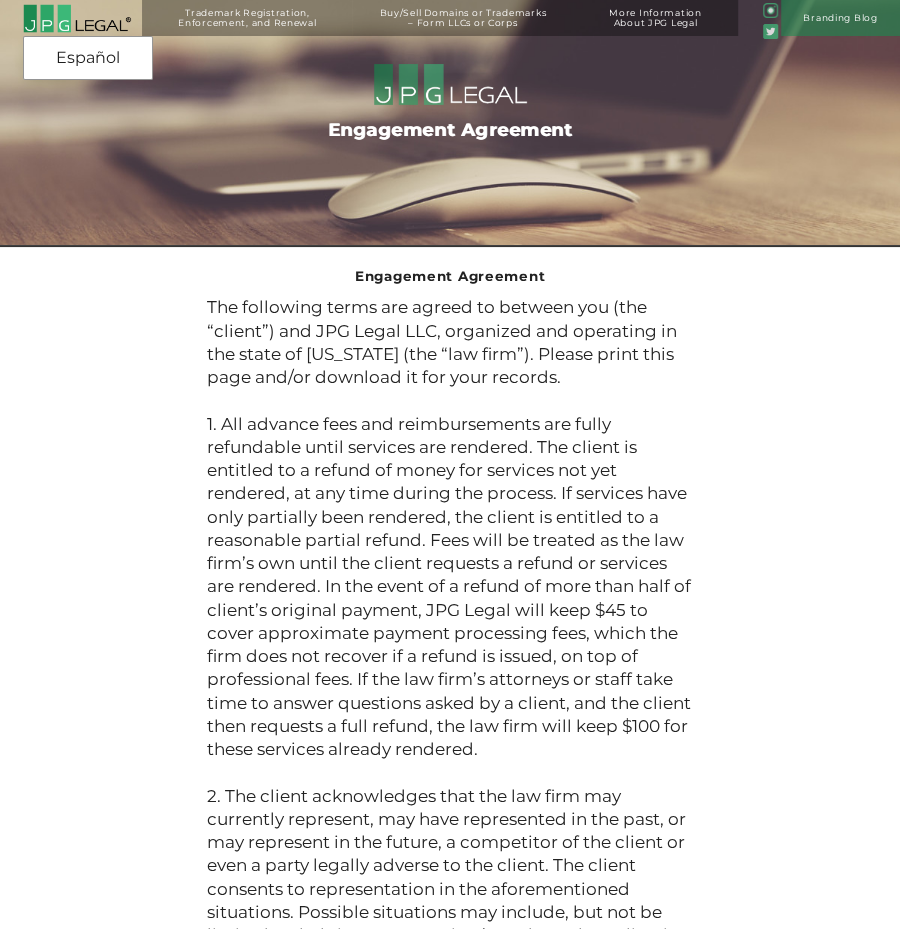 click on "Engagement Agreement
Engagement Agreement
The following terms are agreed to between you (the “client”) and JPG Legal LLC, organized and operating in the state of New York (the “law firm”). Please print this page and/or download it for your records.
3. The law firm and the client both reserve the right to terminate the attorney-client relationship at any time. In such a case, the client is will receive a refund for any services not yet rendered.
5. The client agrees that funds paid to the law firm in advance will be deposited to the law firm’s operating account and treated as the law firm’s own funds, as allowed under New York Bar ethics rules. Regardless, the client is still entitled to a refund at any time before services are rendered.
9. The client is either at least 18 years old or has express permission and guidance from a parent or guardian throughout this process.
1." at bounding box center (450, 6176) 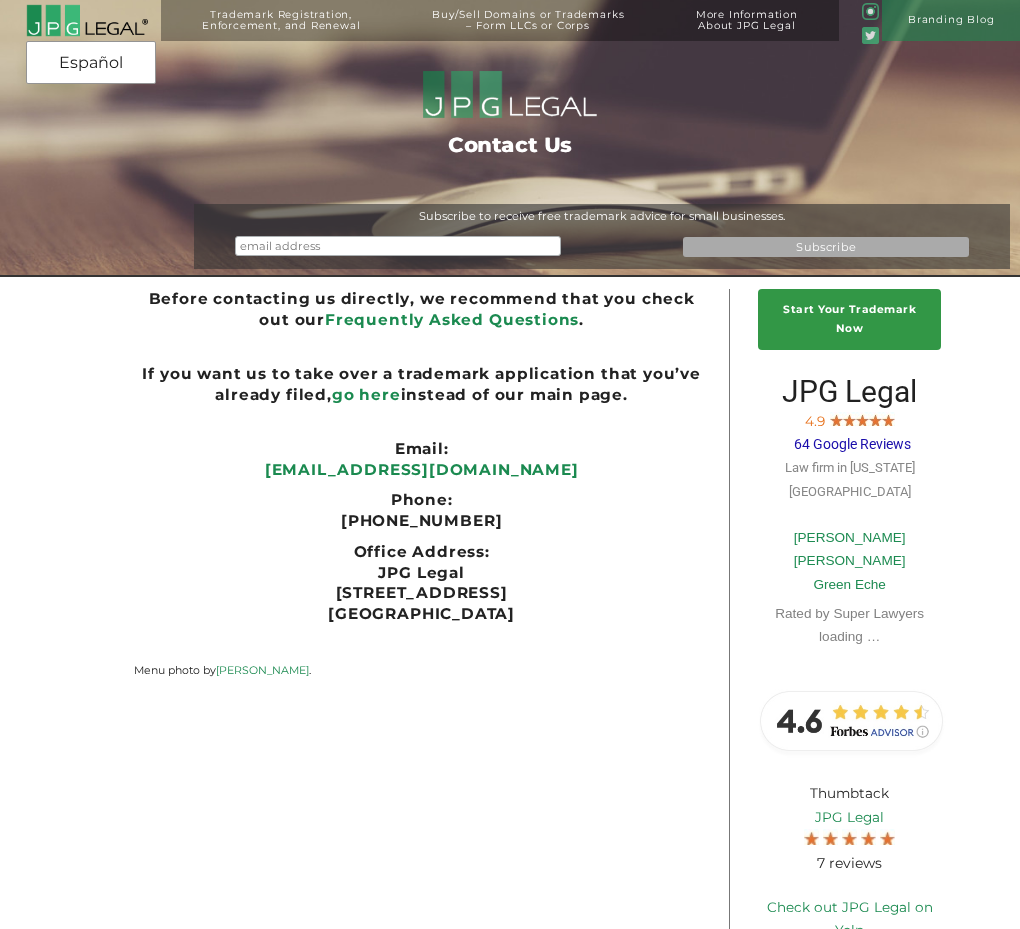 scroll, scrollTop: 0, scrollLeft: 0, axis: both 